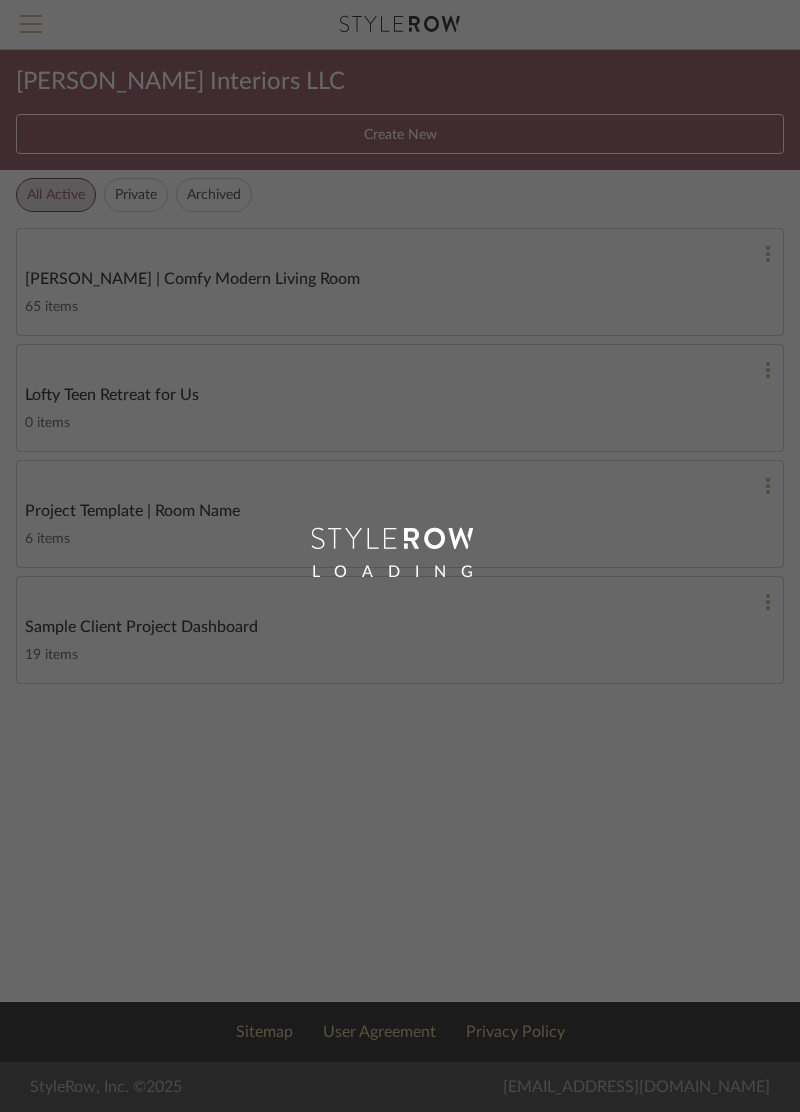 scroll, scrollTop: 0, scrollLeft: 0, axis: both 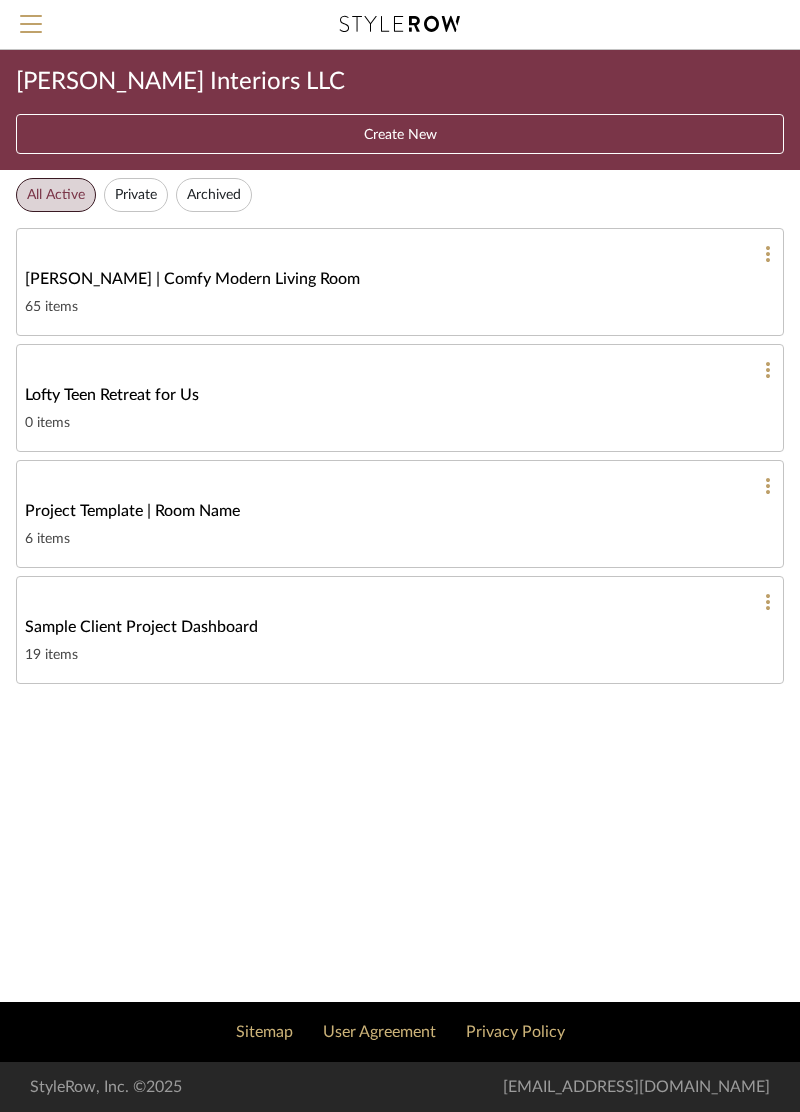 click on "Sample Client Project Dashboard  19 items" 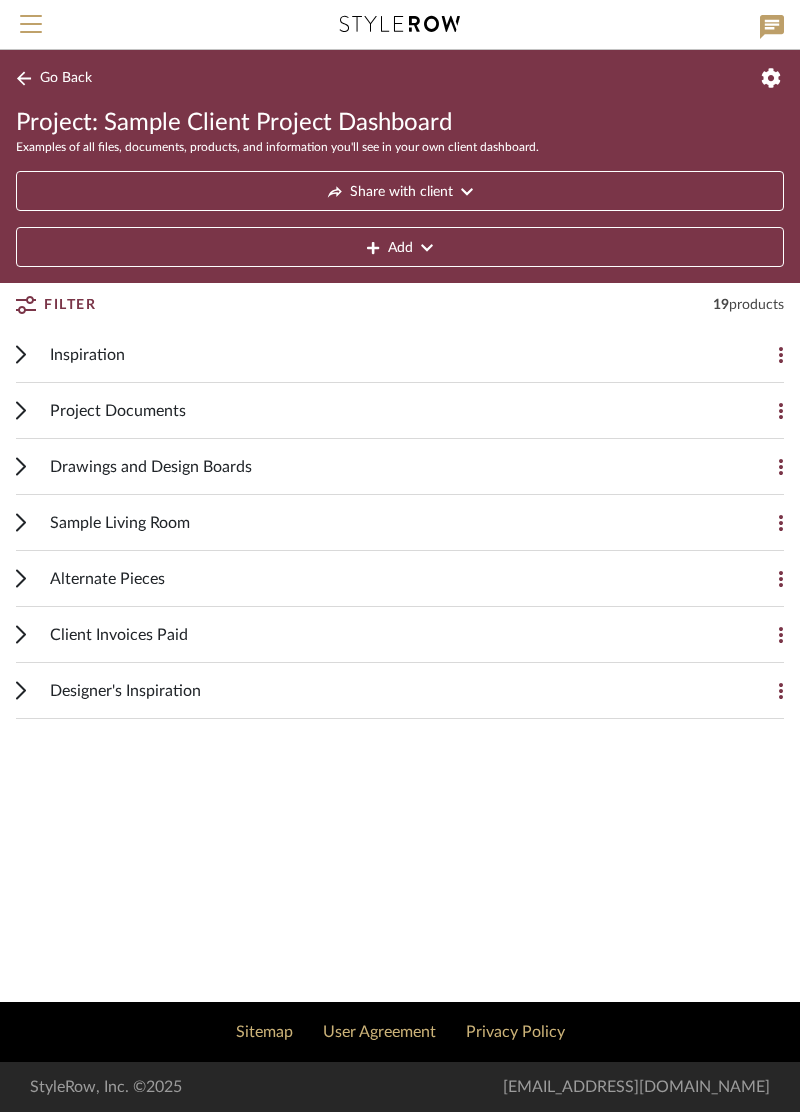click on "Share with client" 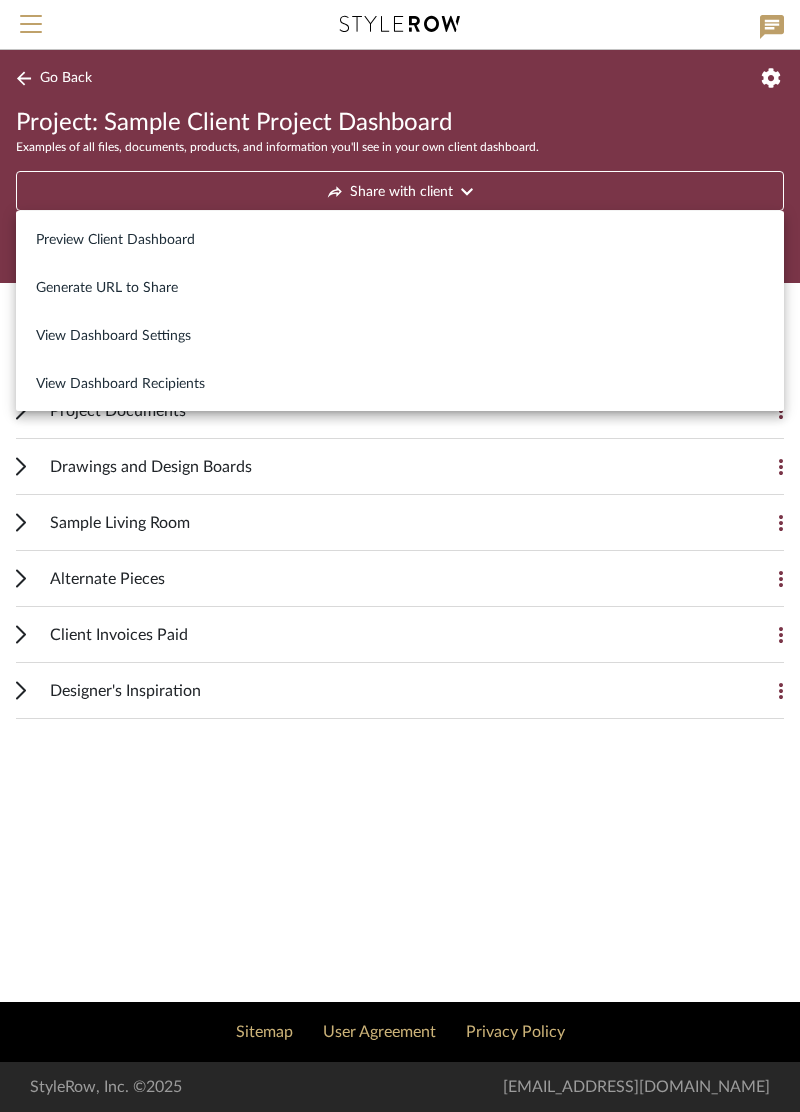 click on "Preview Client Dashboard" at bounding box center (115, 240) 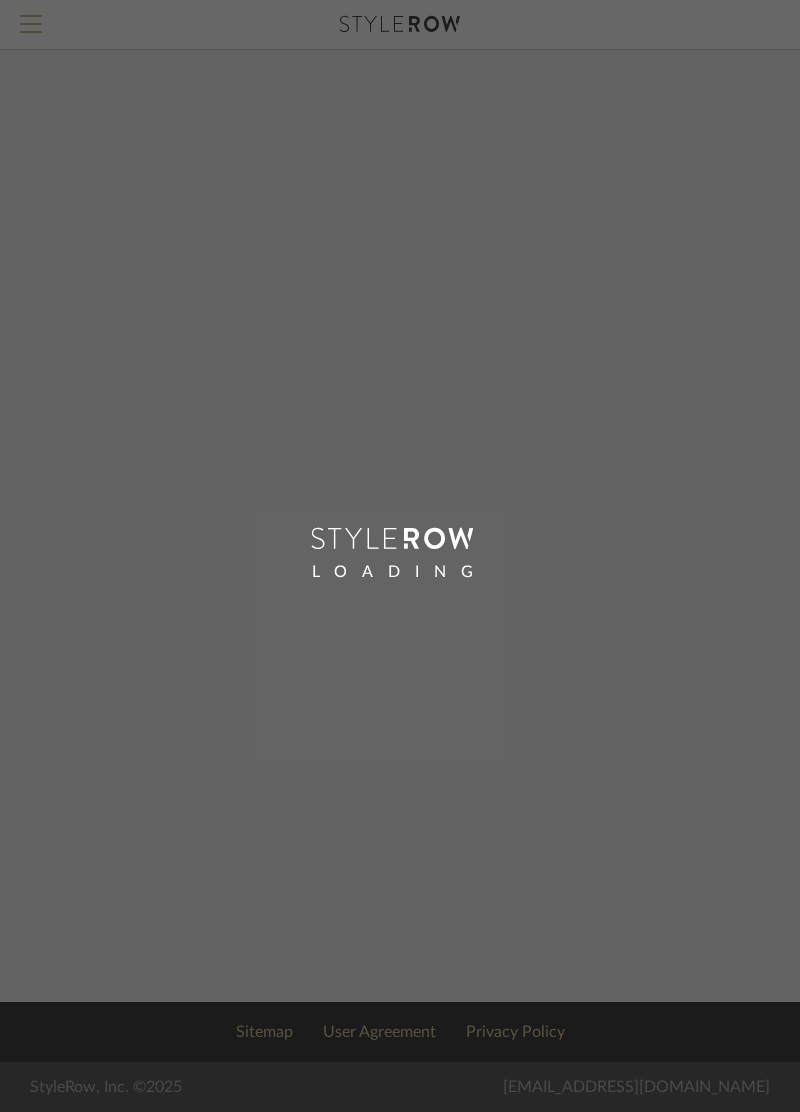 scroll, scrollTop: 0, scrollLeft: 0, axis: both 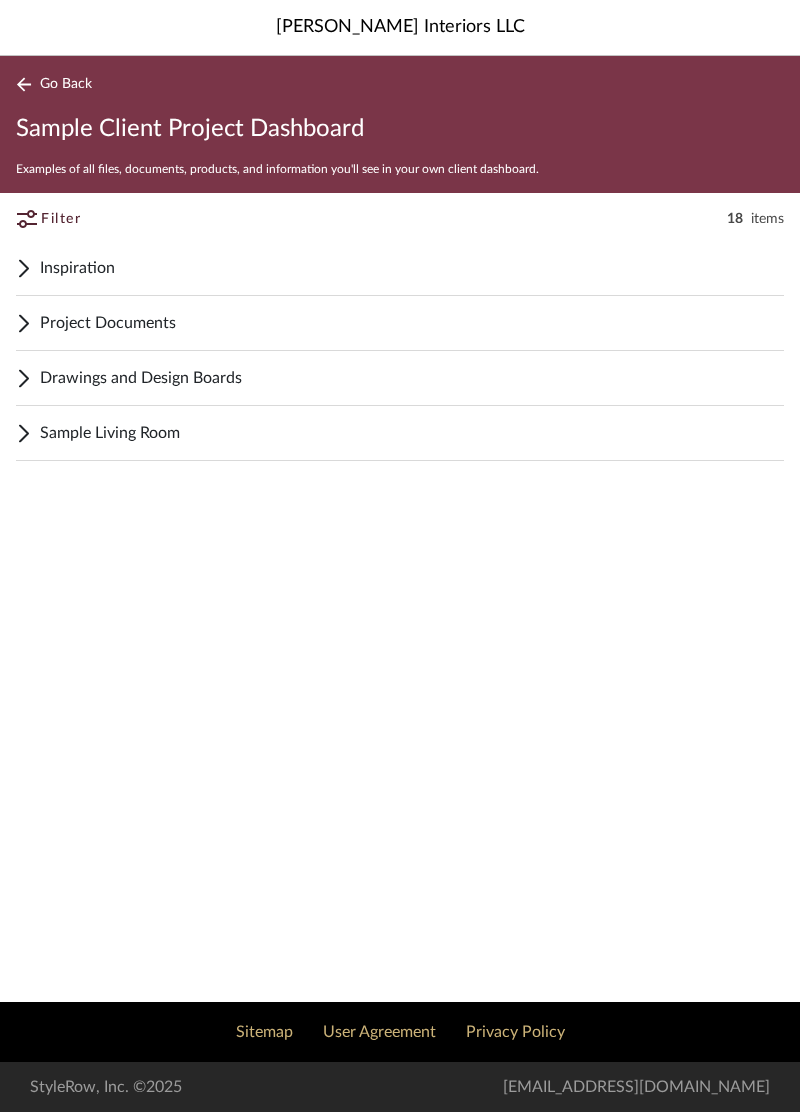 click on "Inspiration" at bounding box center (412, 268) 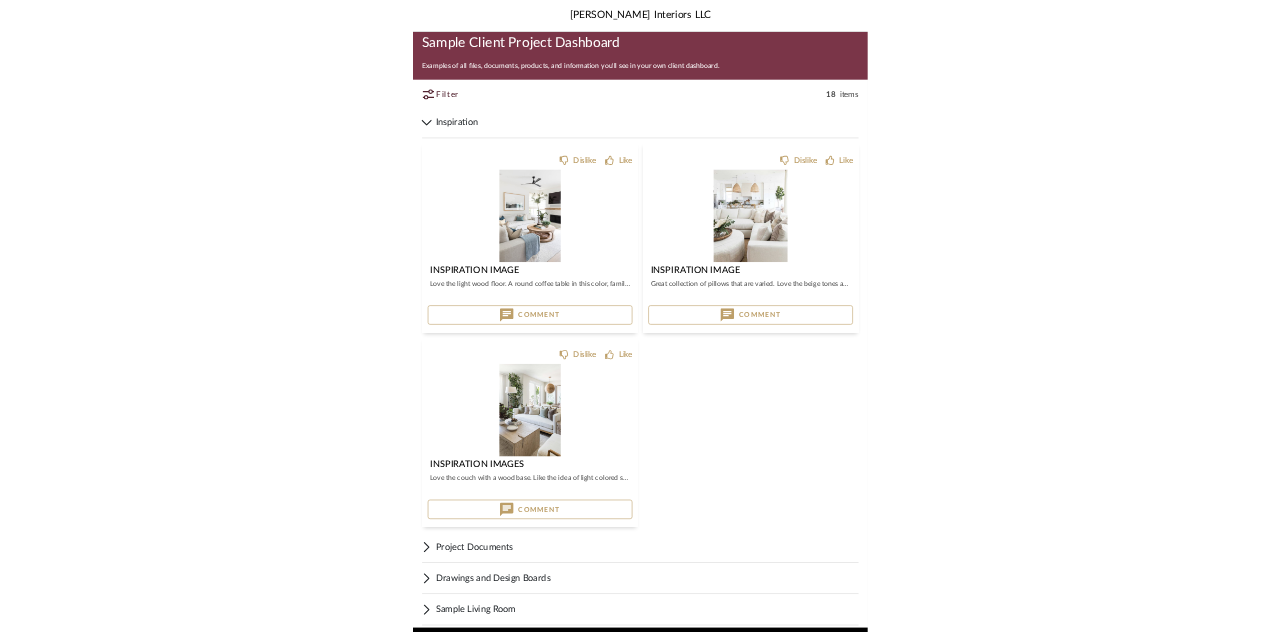 scroll, scrollTop: 59, scrollLeft: 0, axis: vertical 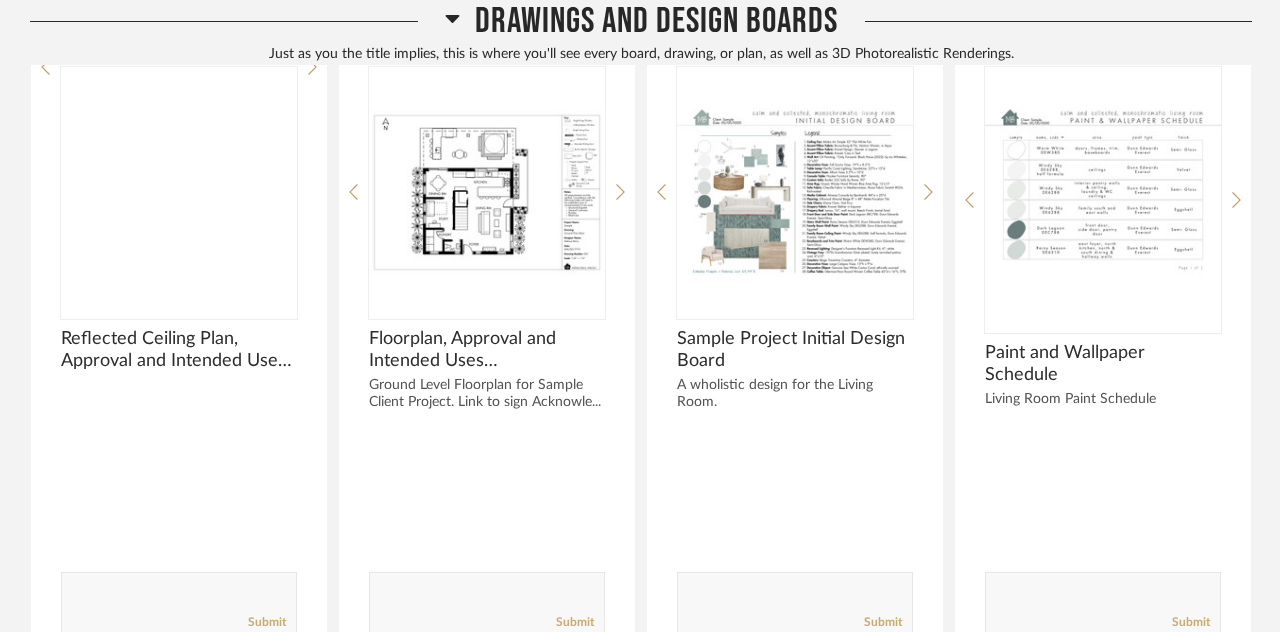 click 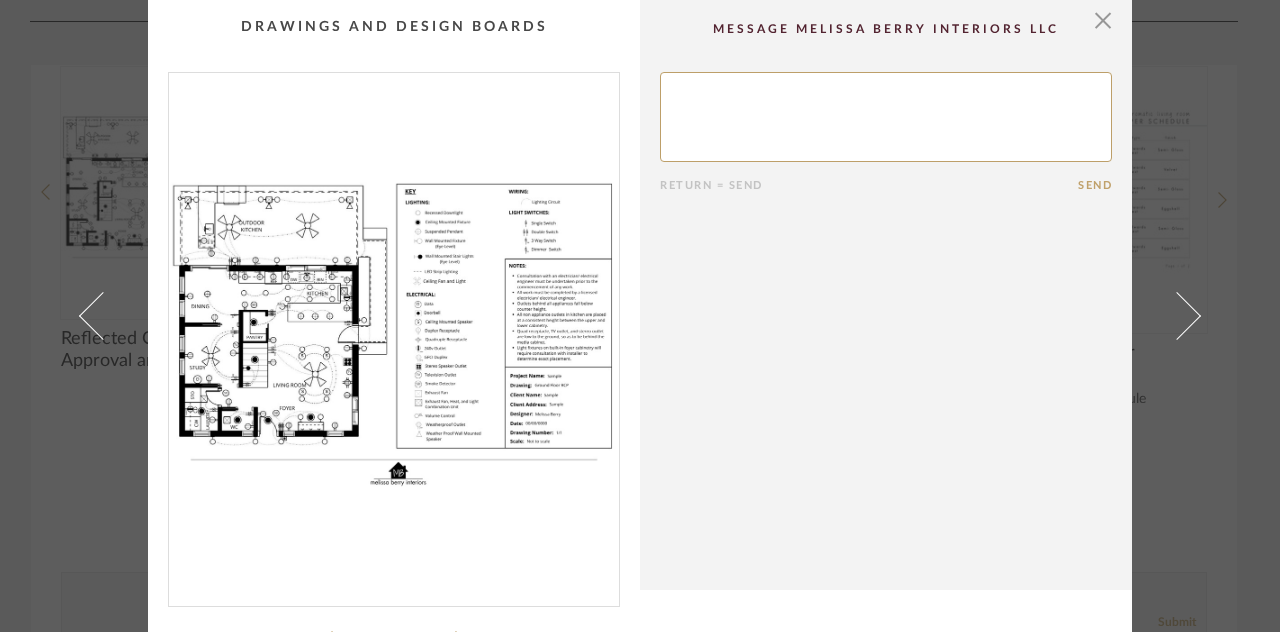 scroll, scrollTop: 0, scrollLeft: 0, axis: both 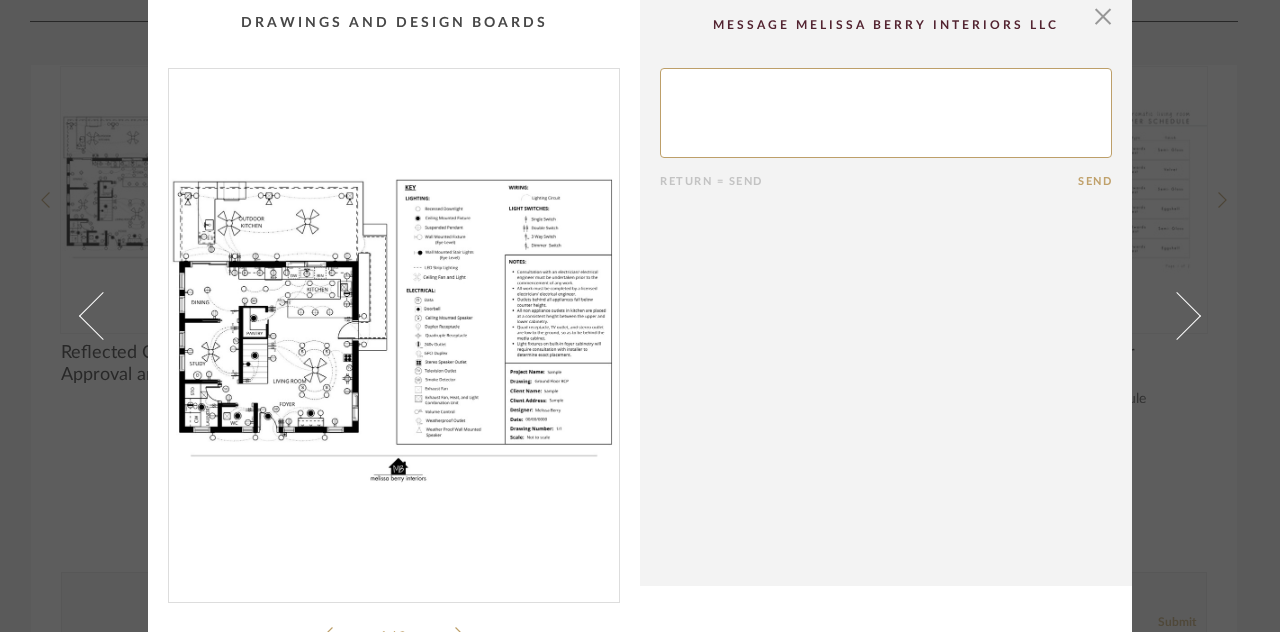 click 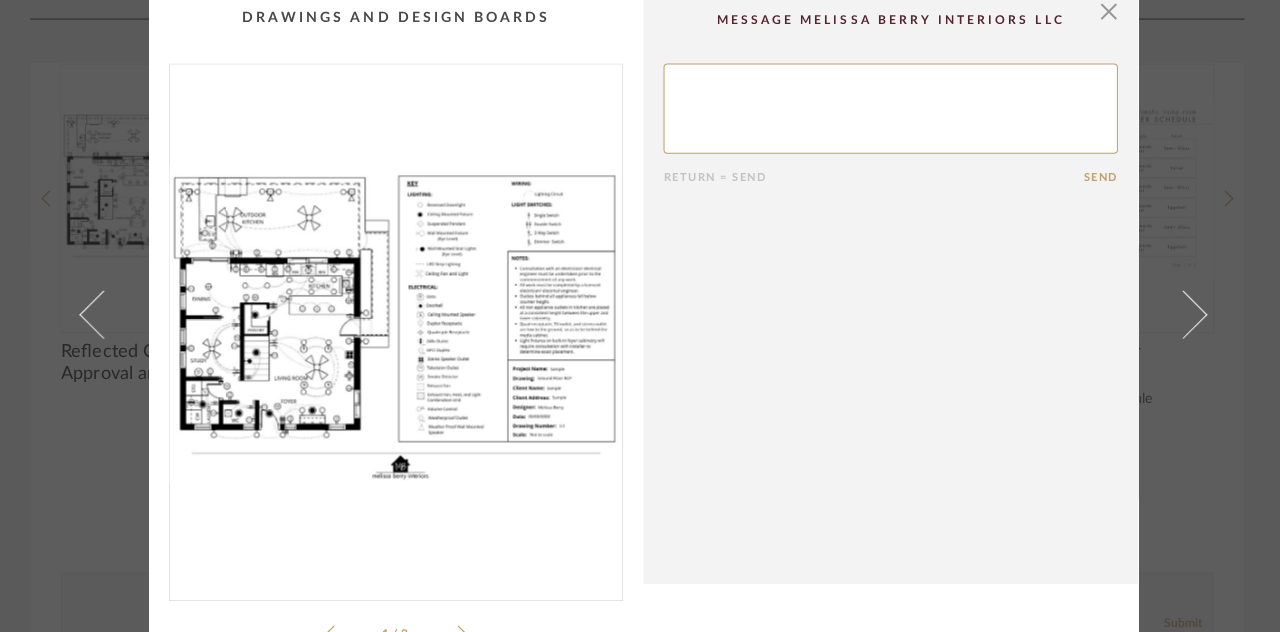 scroll, scrollTop: 7, scrollLeft: 0, axis: vertical 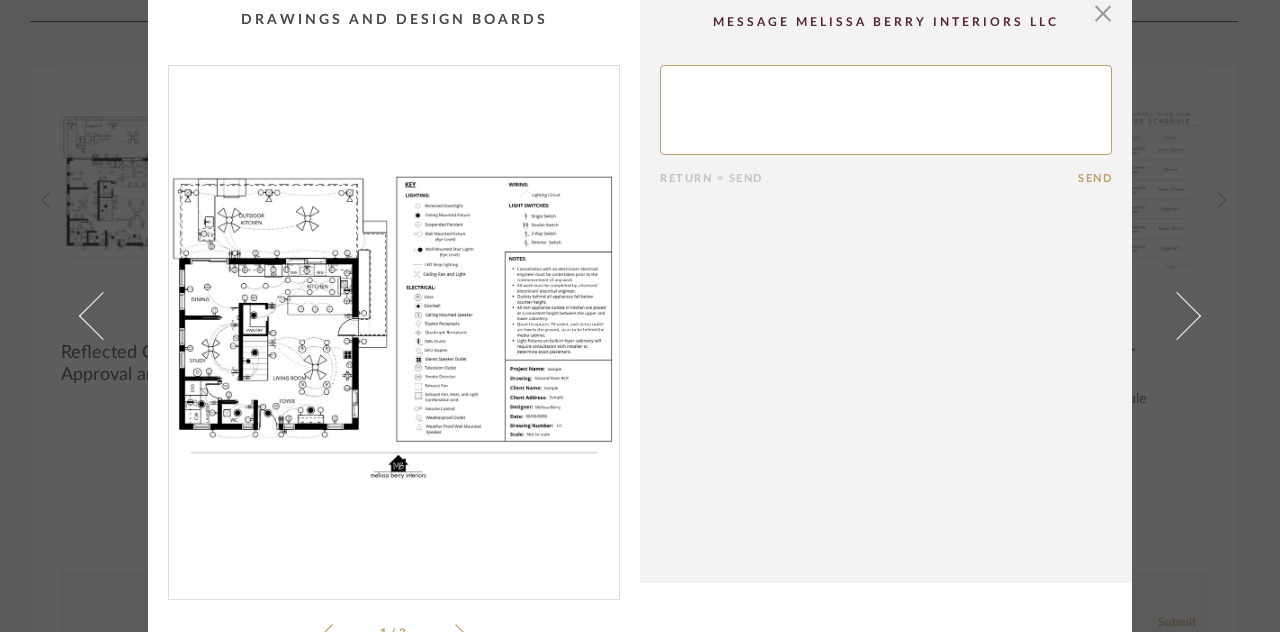 click 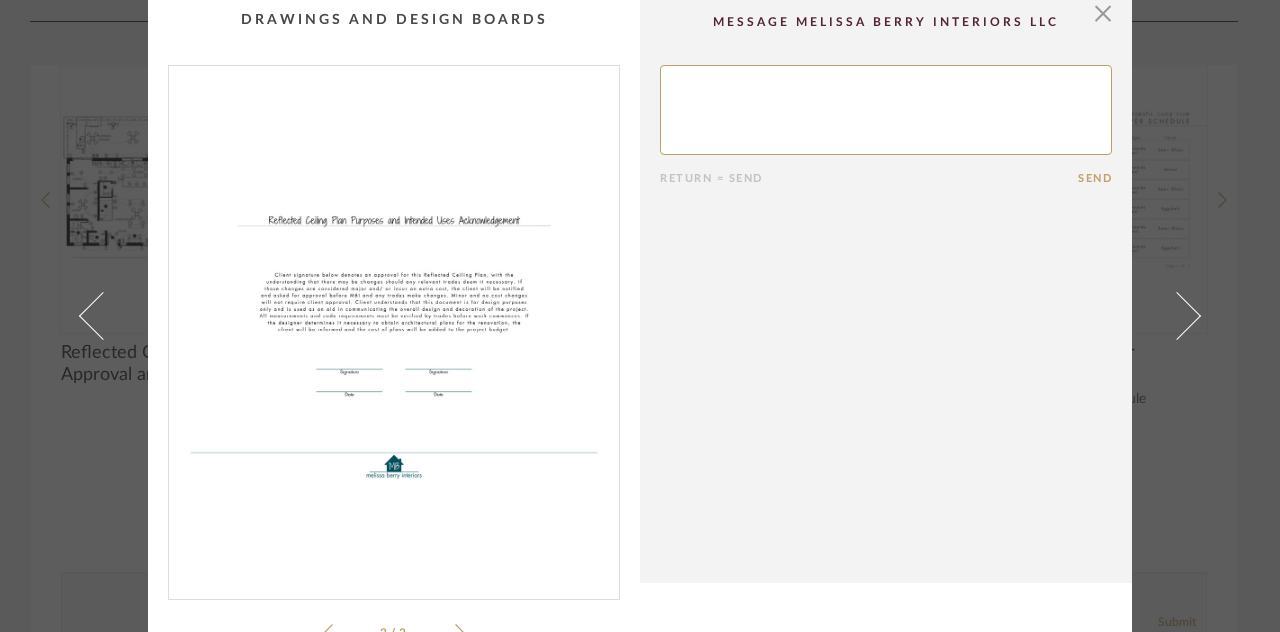 click at bounding box center (103, 316) 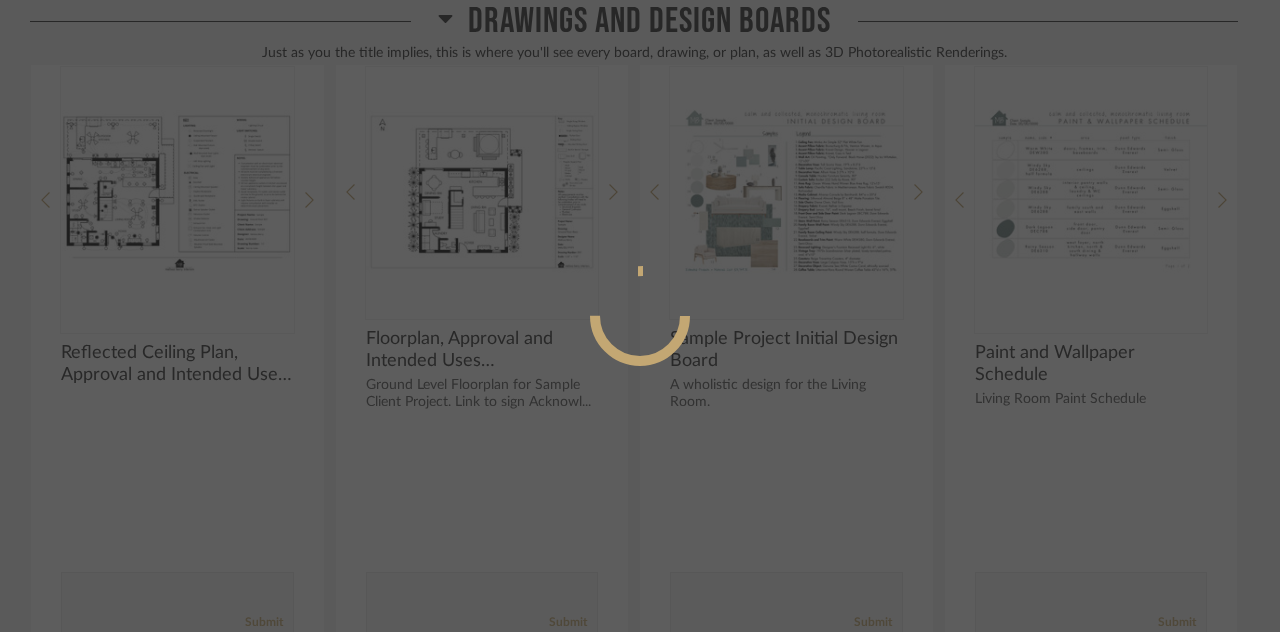 scroll, scrollTop: 0, scrollLeft: 0, axis: both 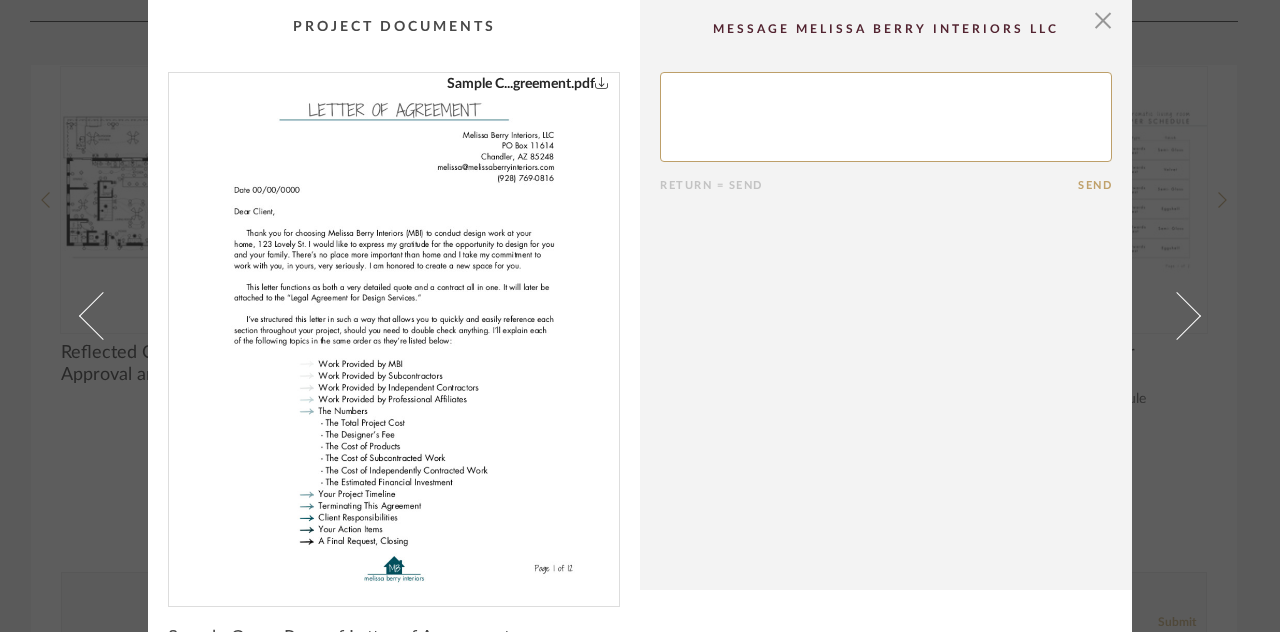 click at bounding box center (1103, 20) 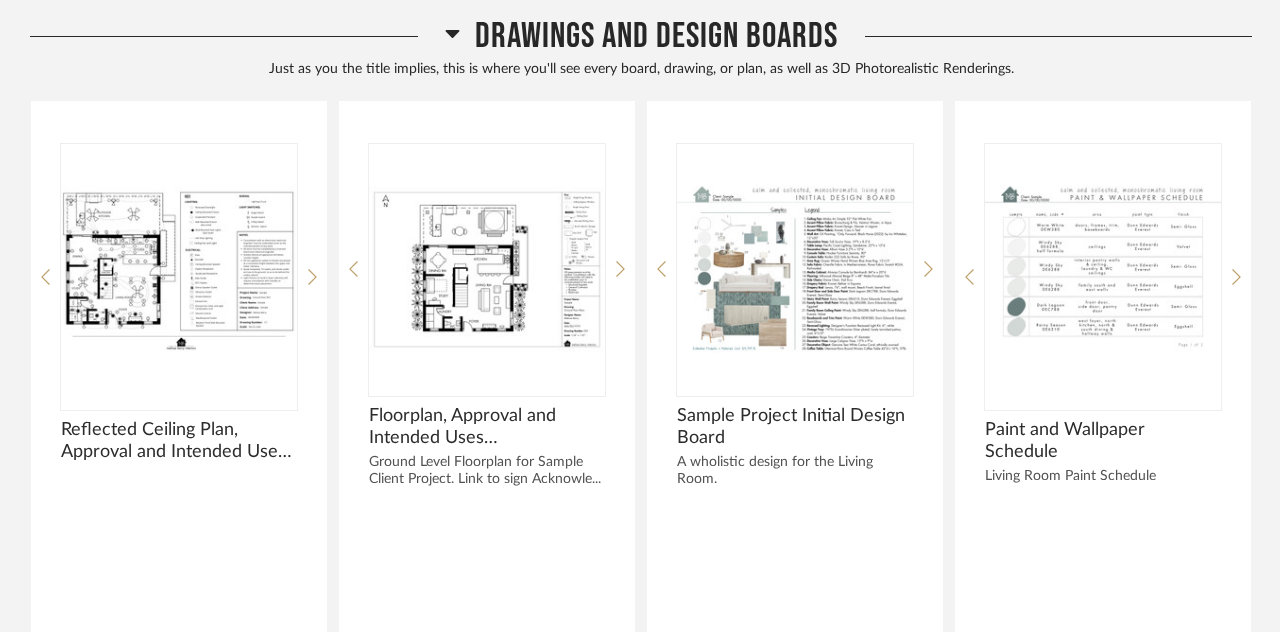 scroll, scrollTop: 1843, scrollLeft: 0, axis: vertical 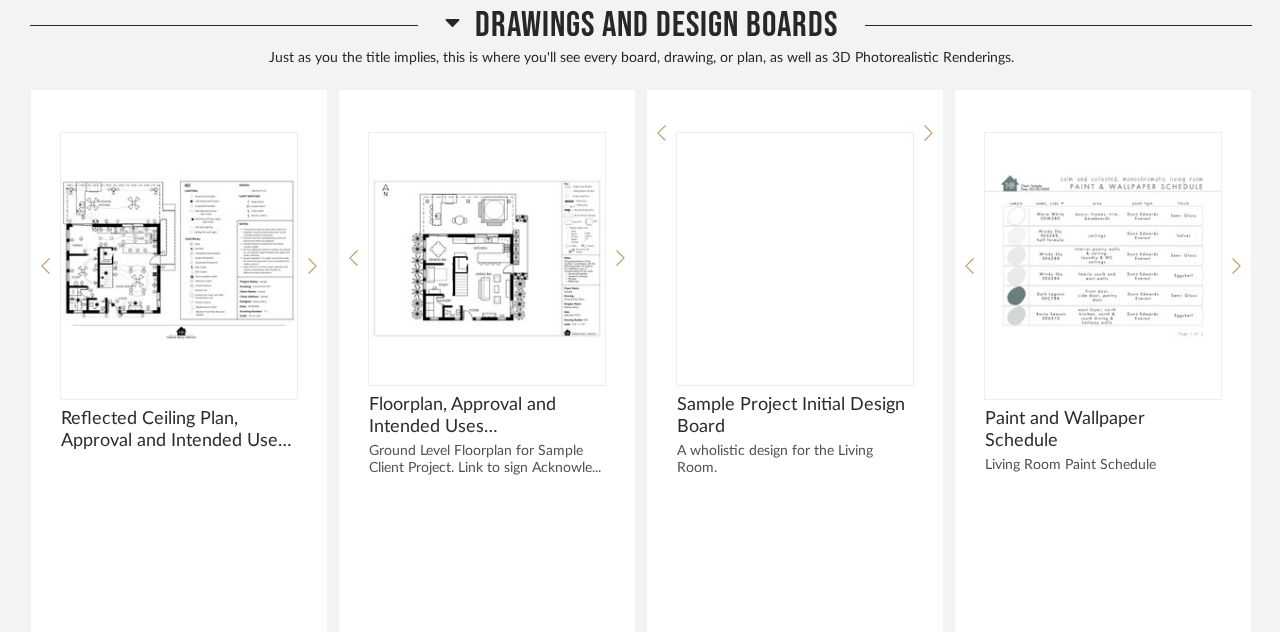 click 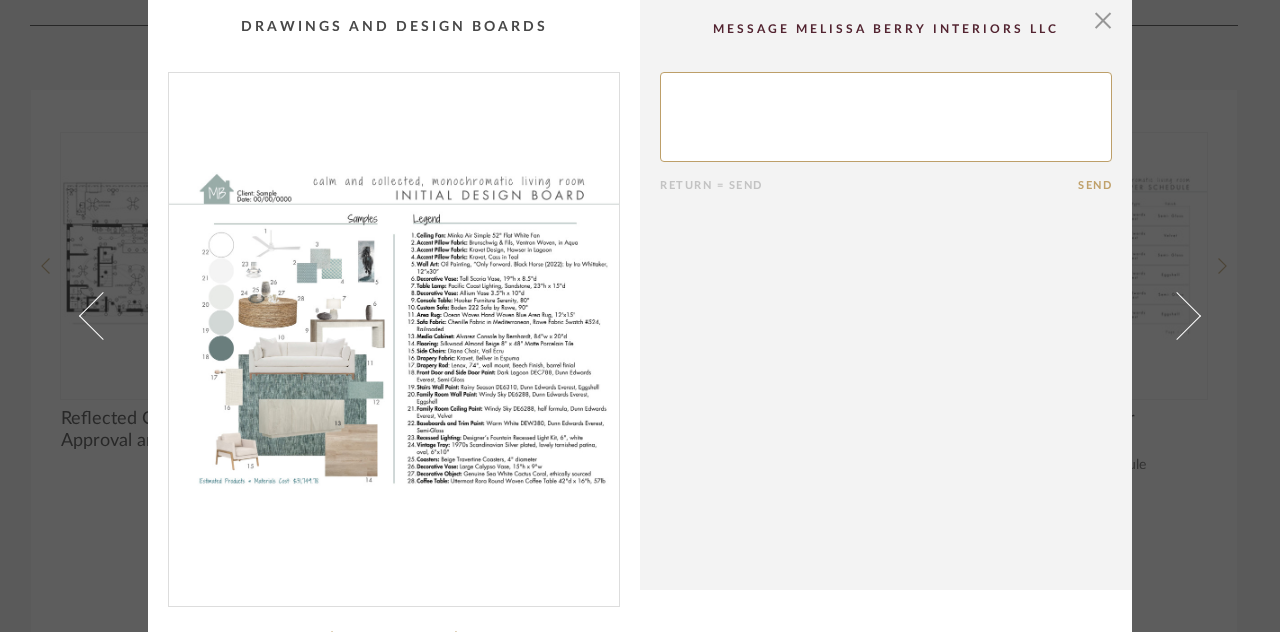 click at bounding box center (394, 331) 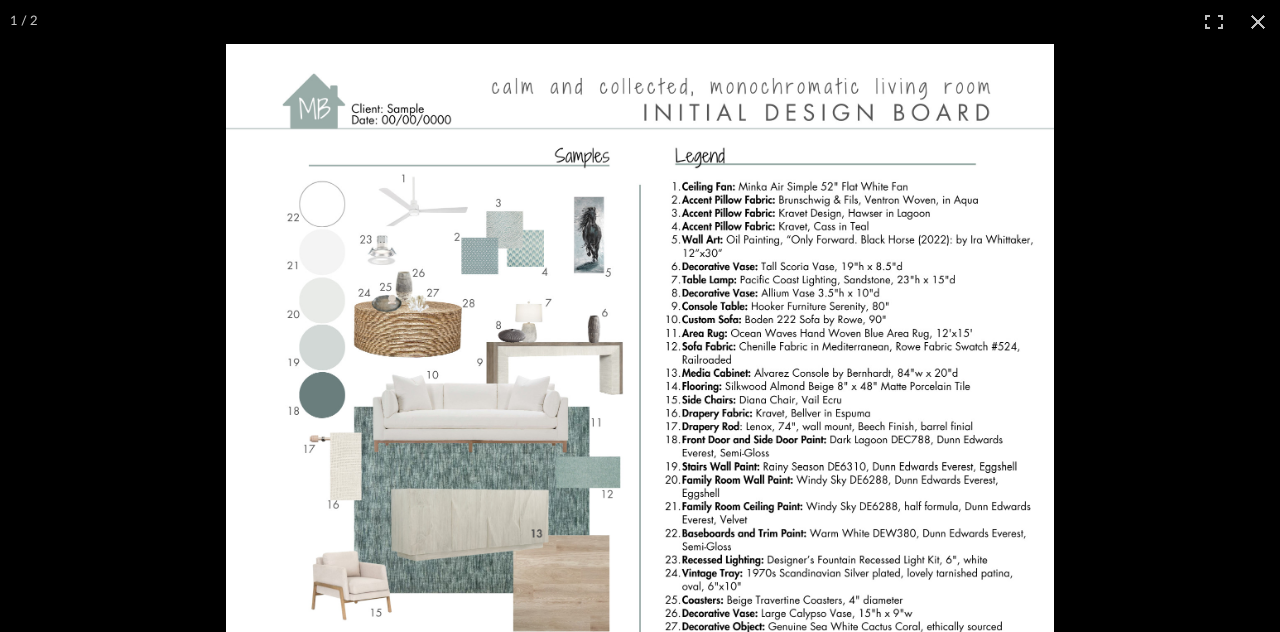 click on "× 1 / 2      Return = Send  Send  Sample Project Initial Design Board A wholistic design for the Living Room." at bounding box center (640, 316) 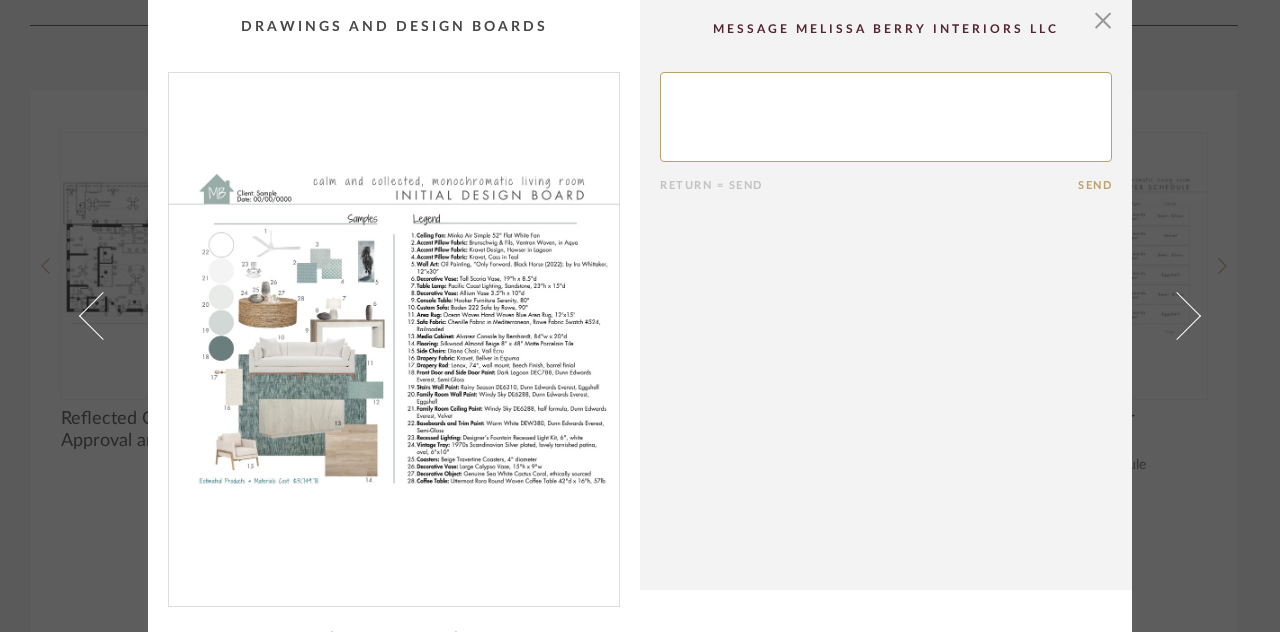 click at bounding box center (1177, 316) 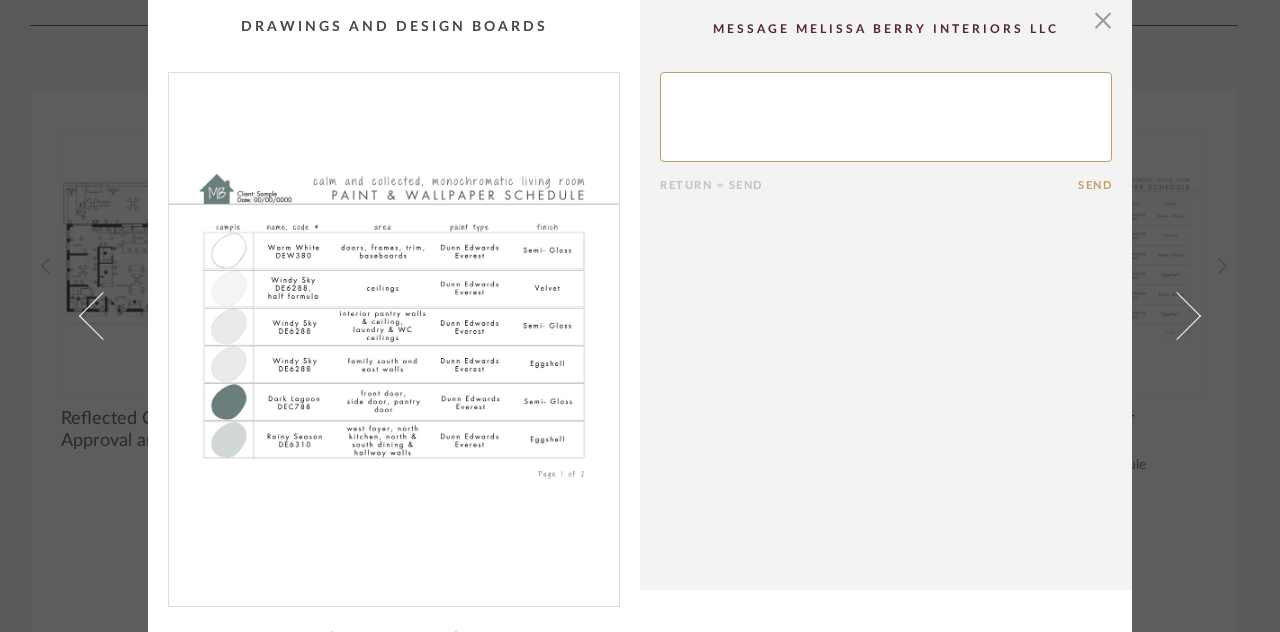 click at bounding box center (1177, 316) 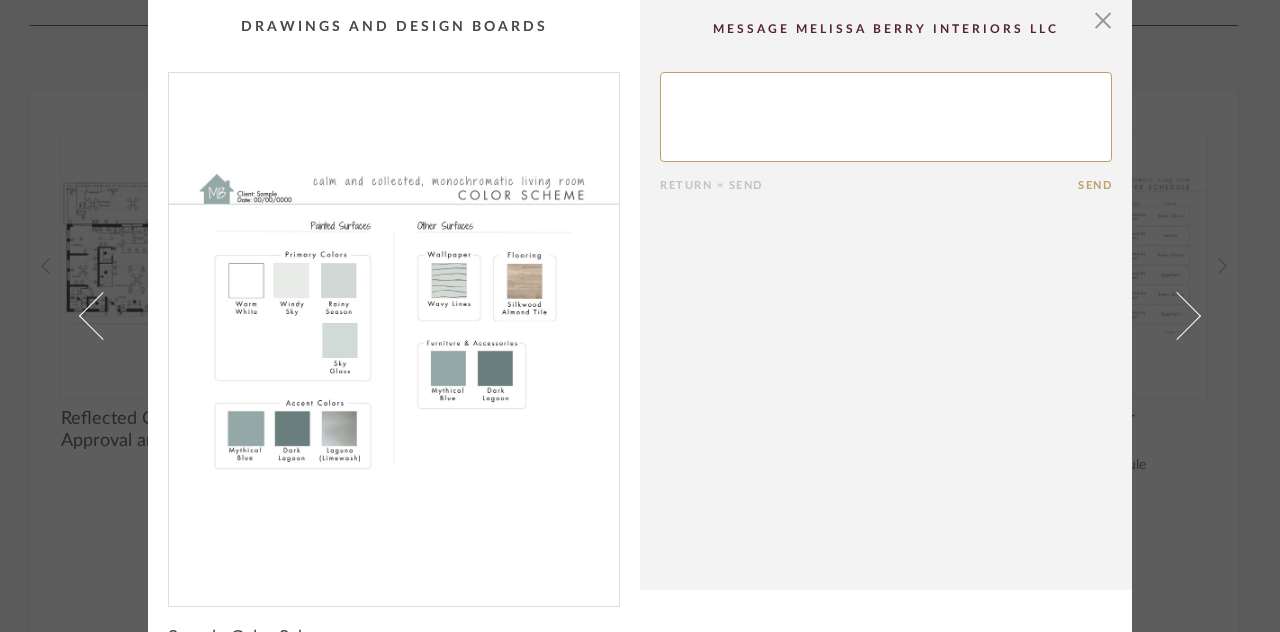 click at bounding box center [1177, 316] 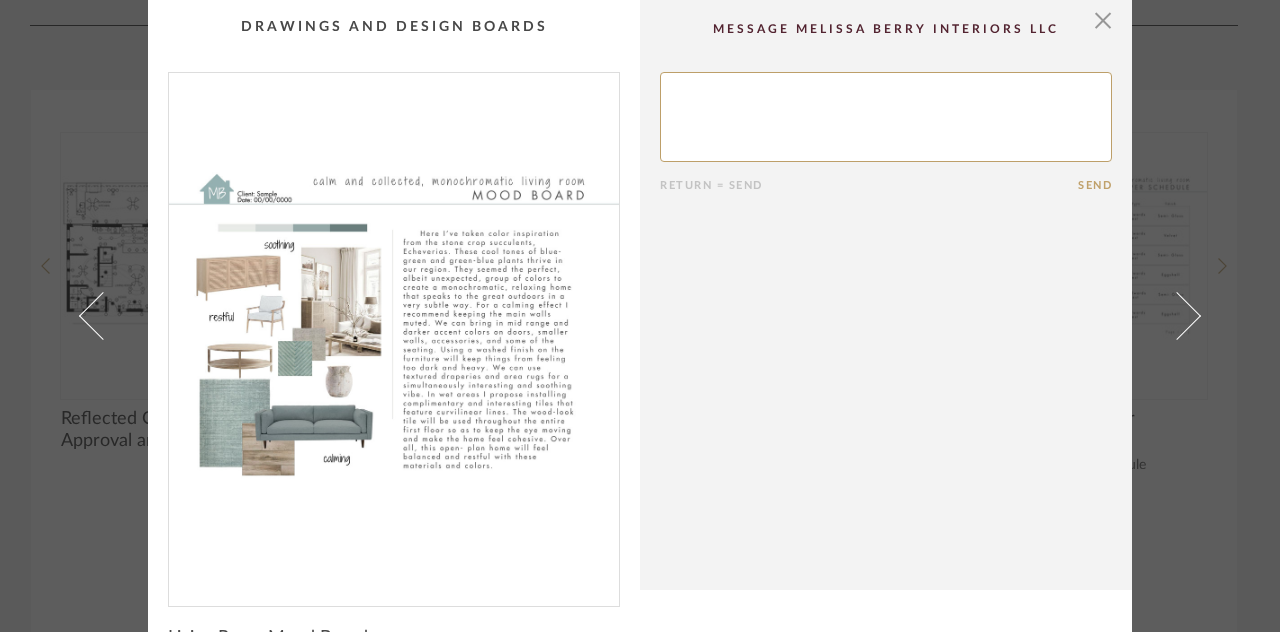 click at bounding box center (1103, 20) 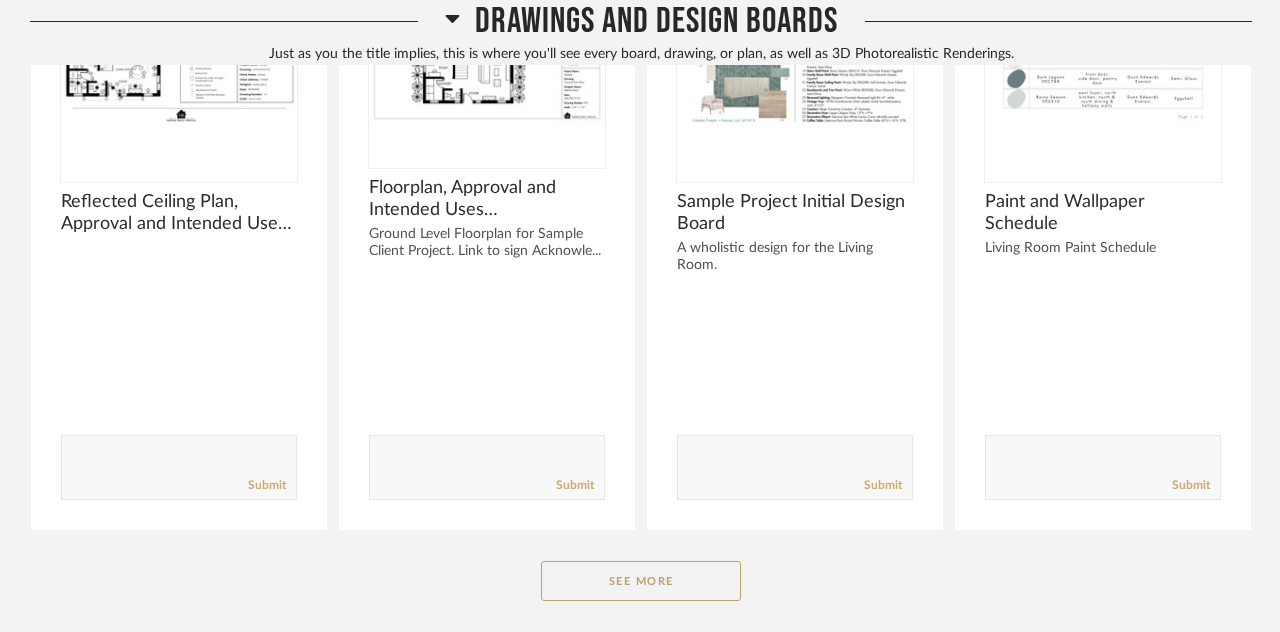 scroll, scrollTop: 2062, scrollLeft: 0, axis: vertical 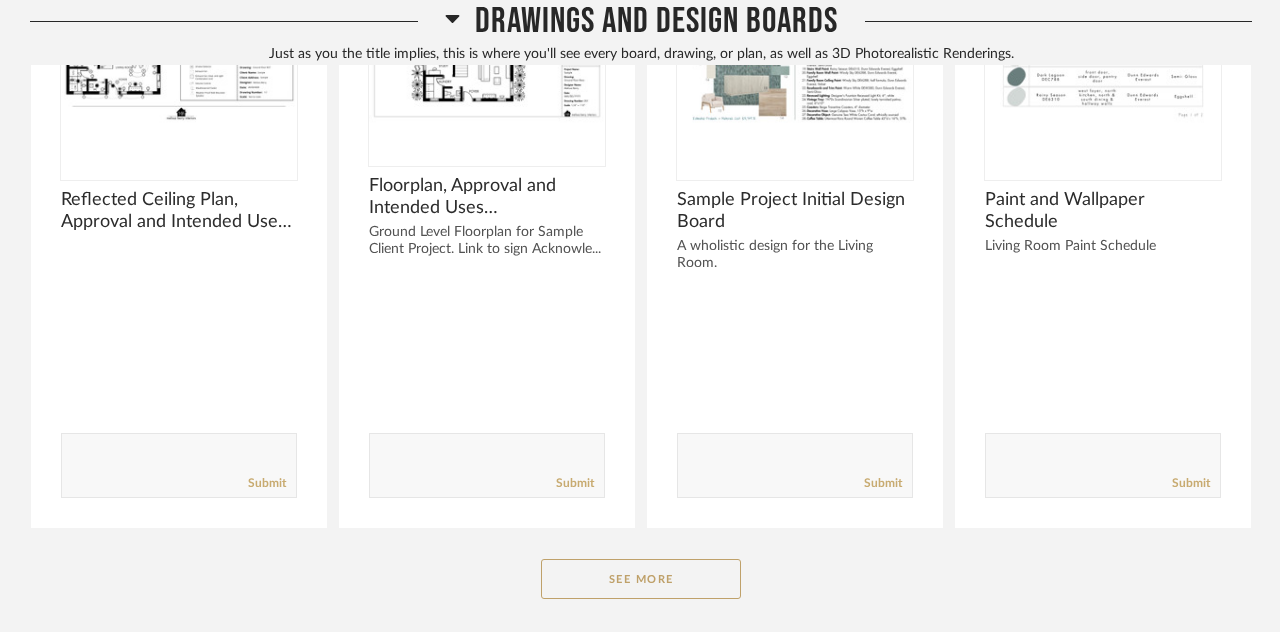 click on "See More" 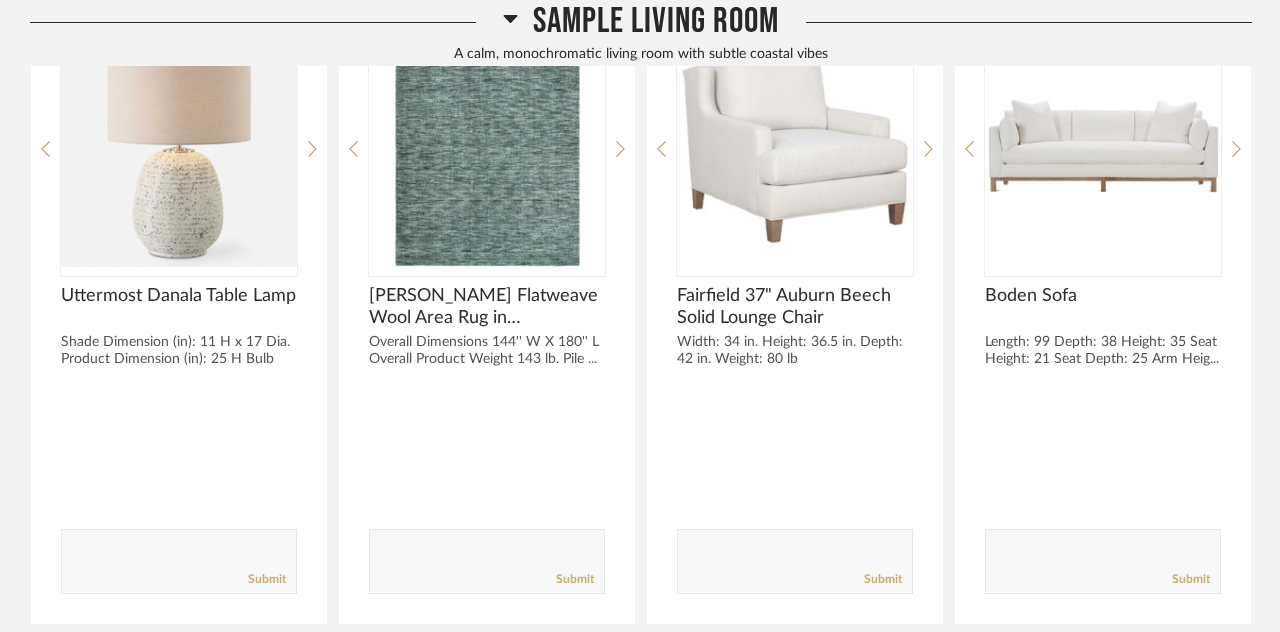 scroll, scrollTop: 3590, scrollLeft: 0, axis: vertical 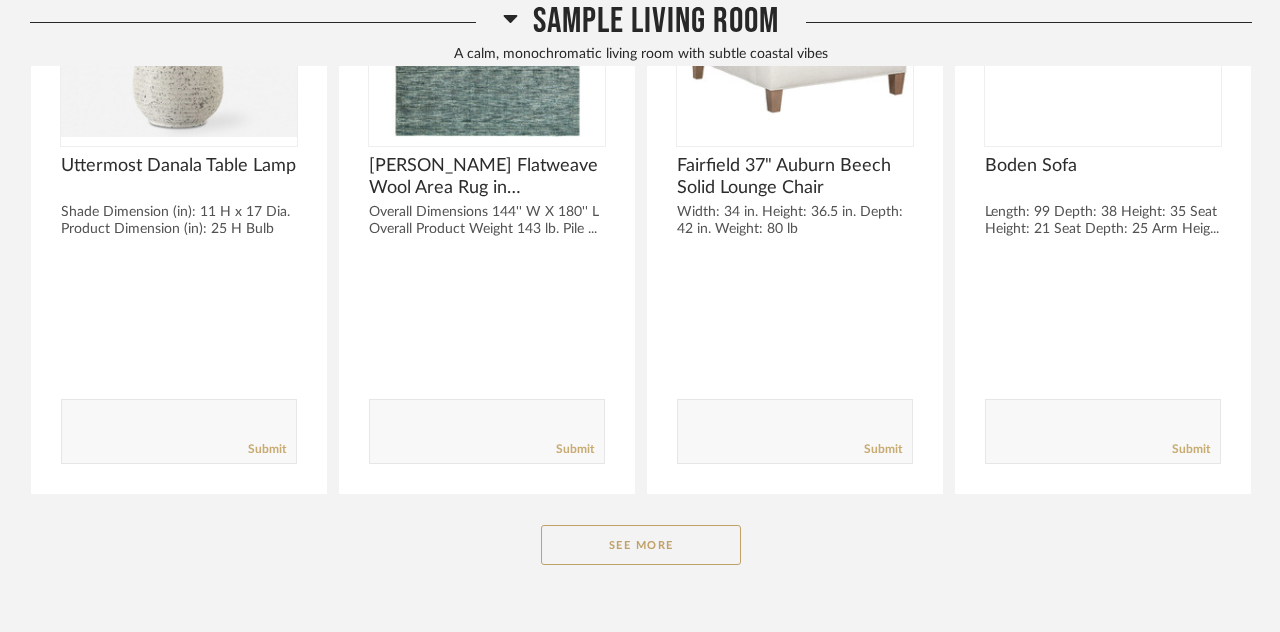 click on "See More" 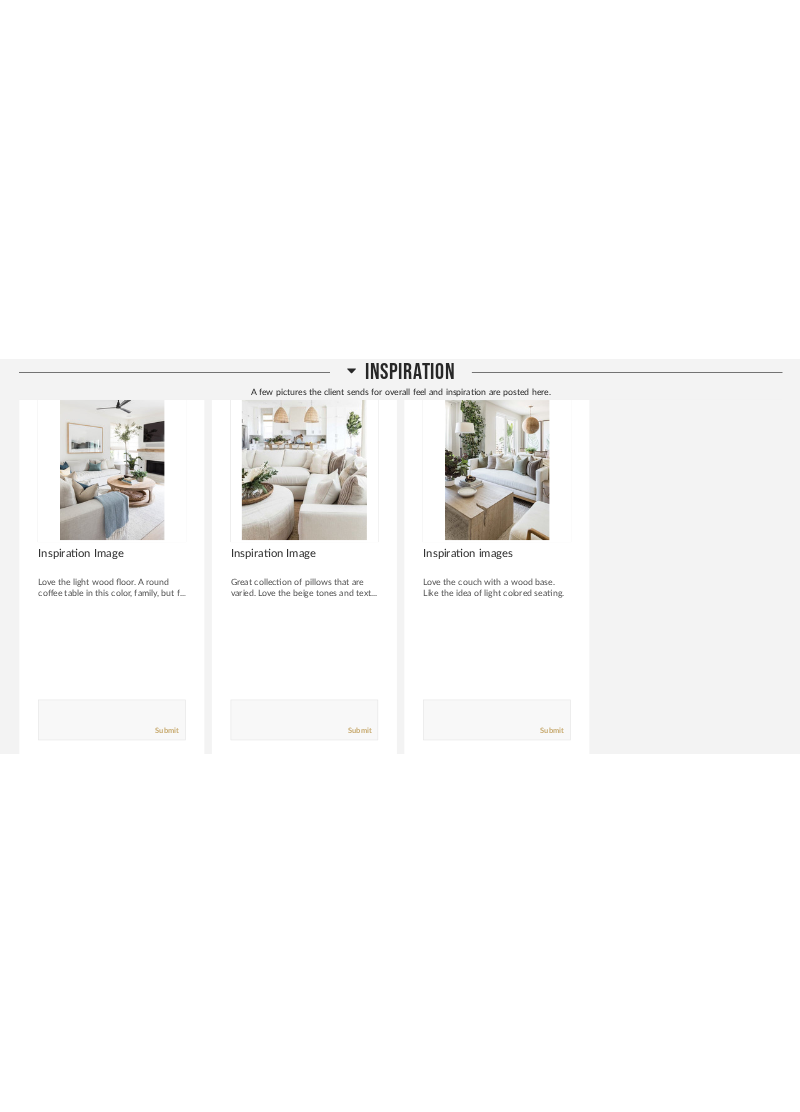 scroll, scrollTop: 0, scrollLeft: 0, axis: both 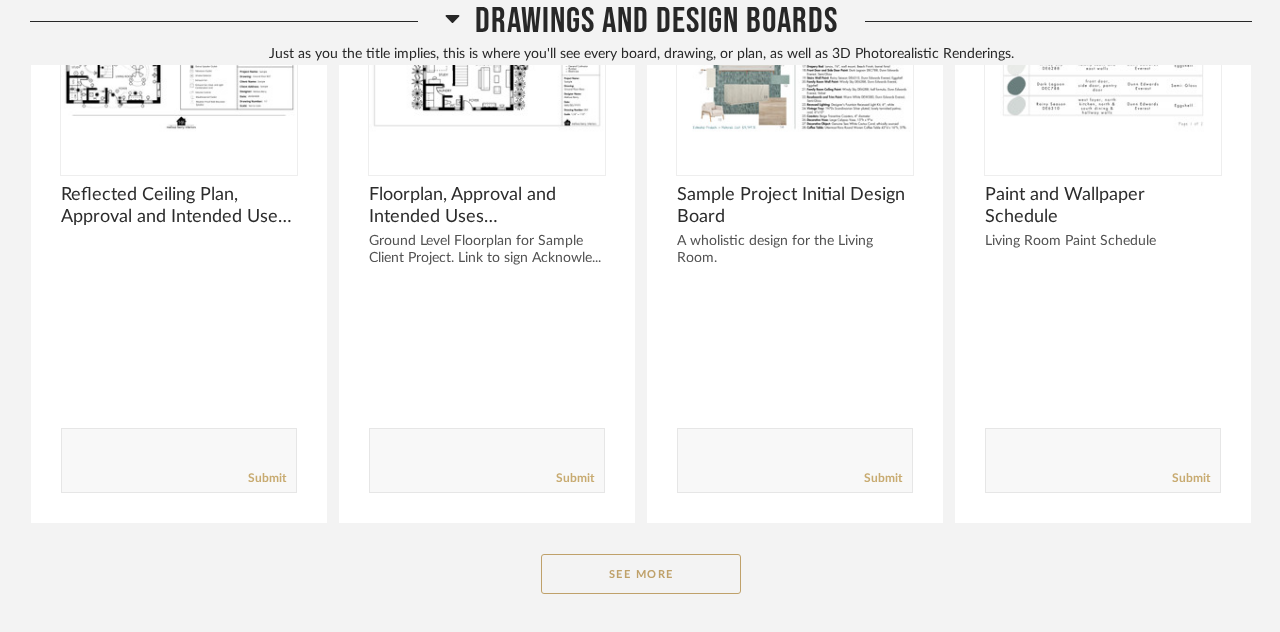 click on "See More" 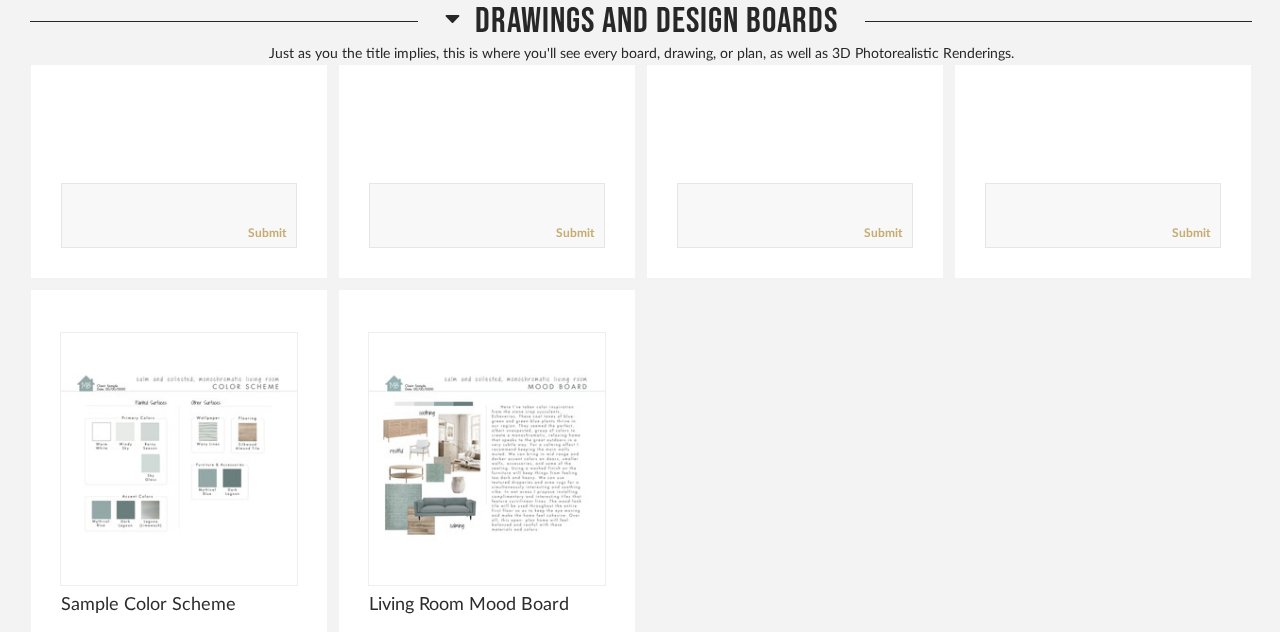 scroll, scrollTop: 2298, scrollLeft: 0, axis: vertical 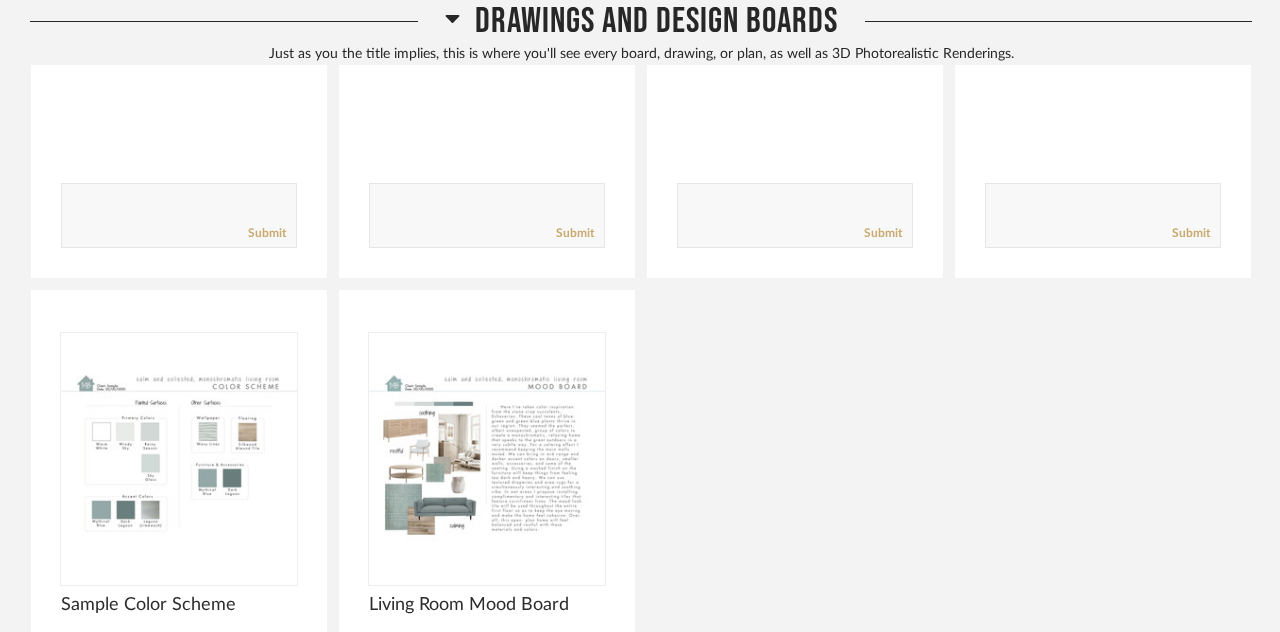 click 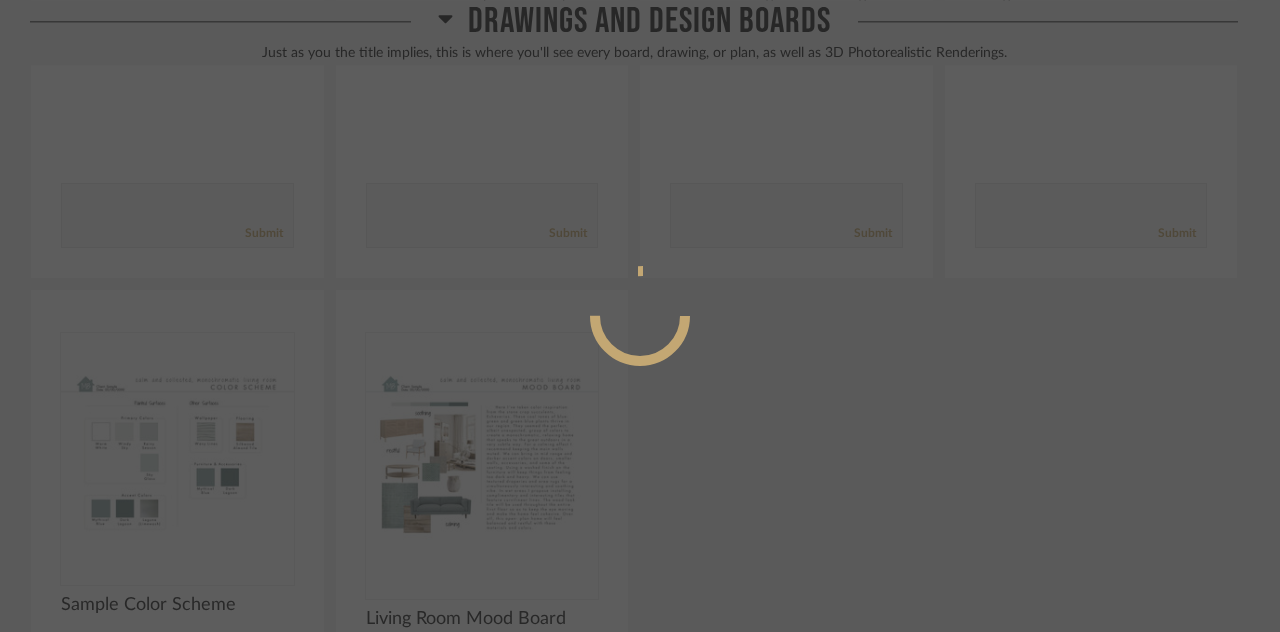 scroll, scrollTop: 0, scrollLeft: 0, axis: both 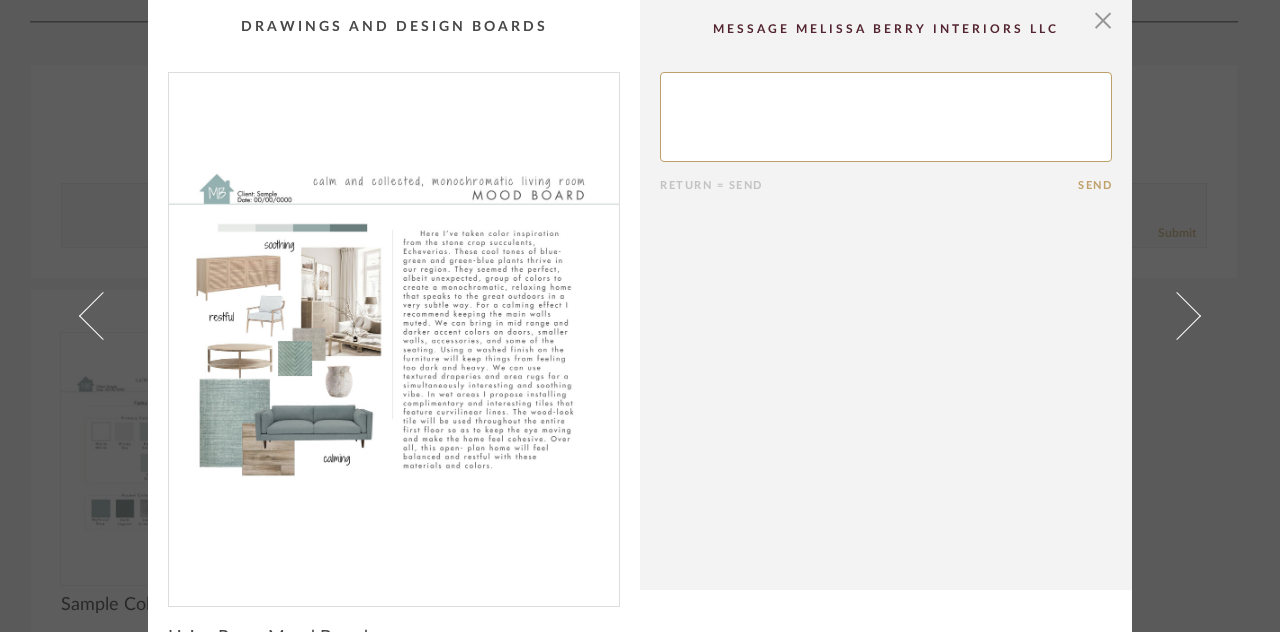 click at bounding box center (394, 331) 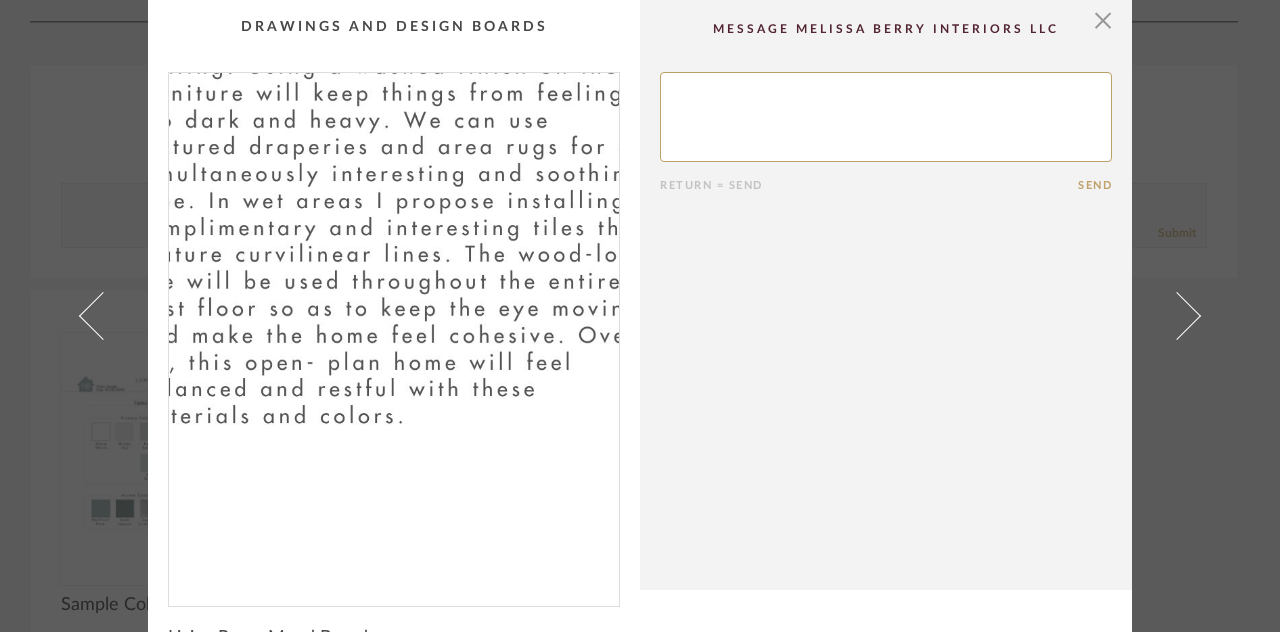 click at bounding box center [103, 316] 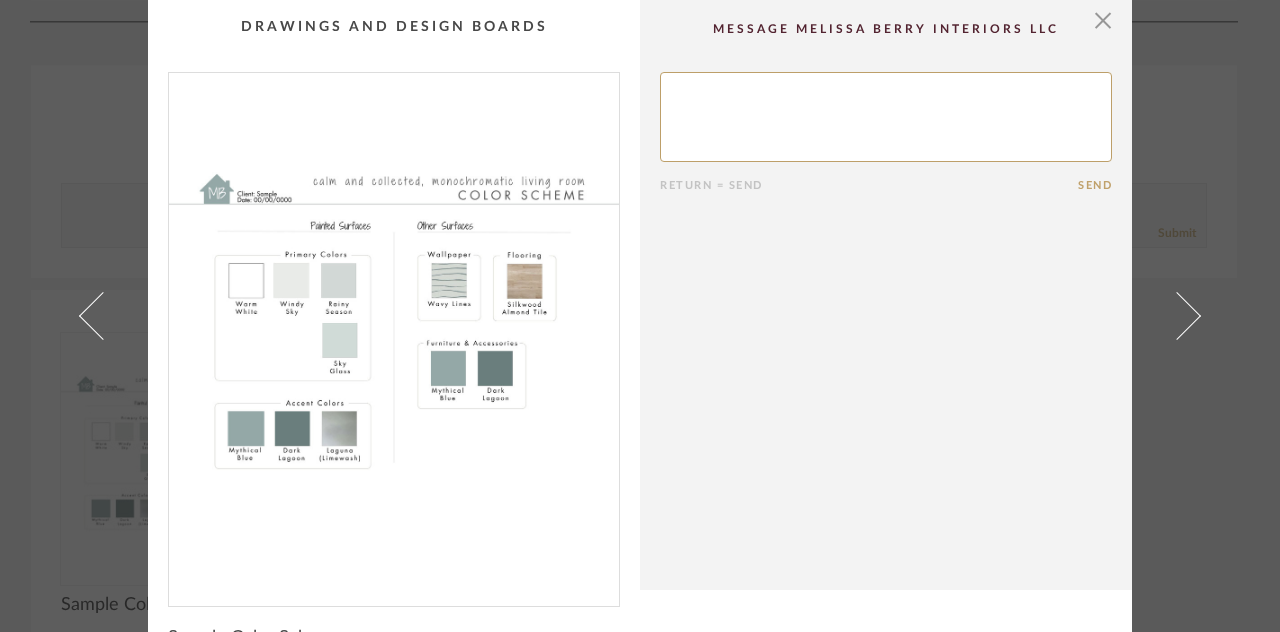 click at bounding box center [394, 331] 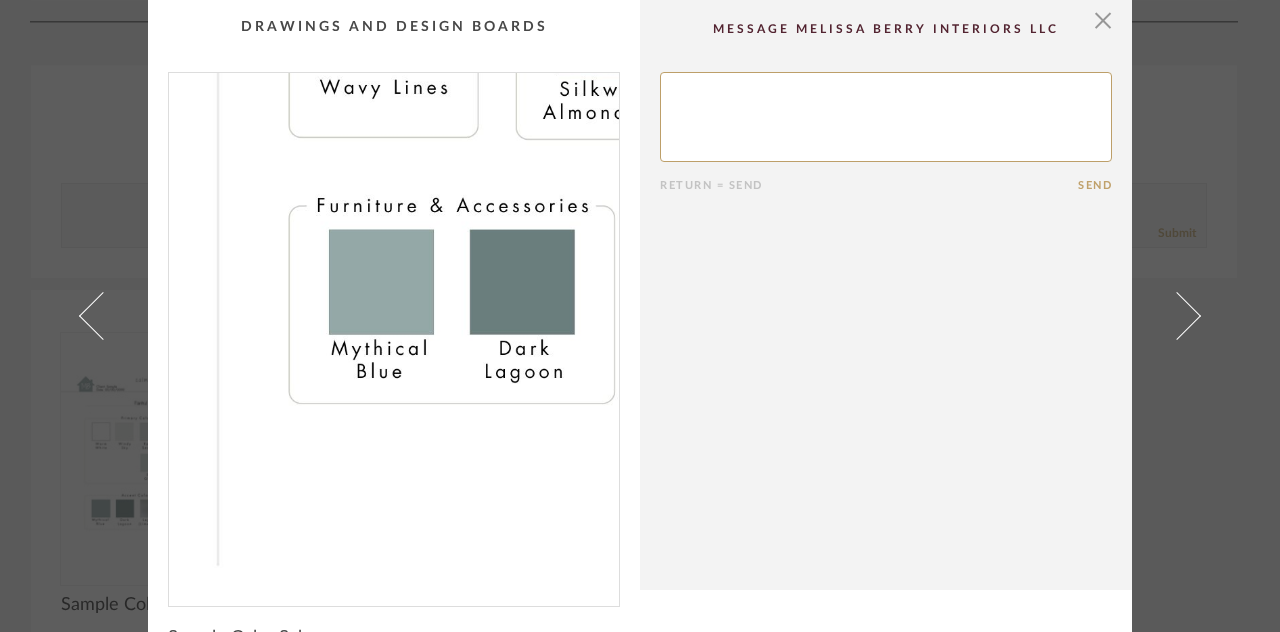 click at bounding box center [1103, 20] 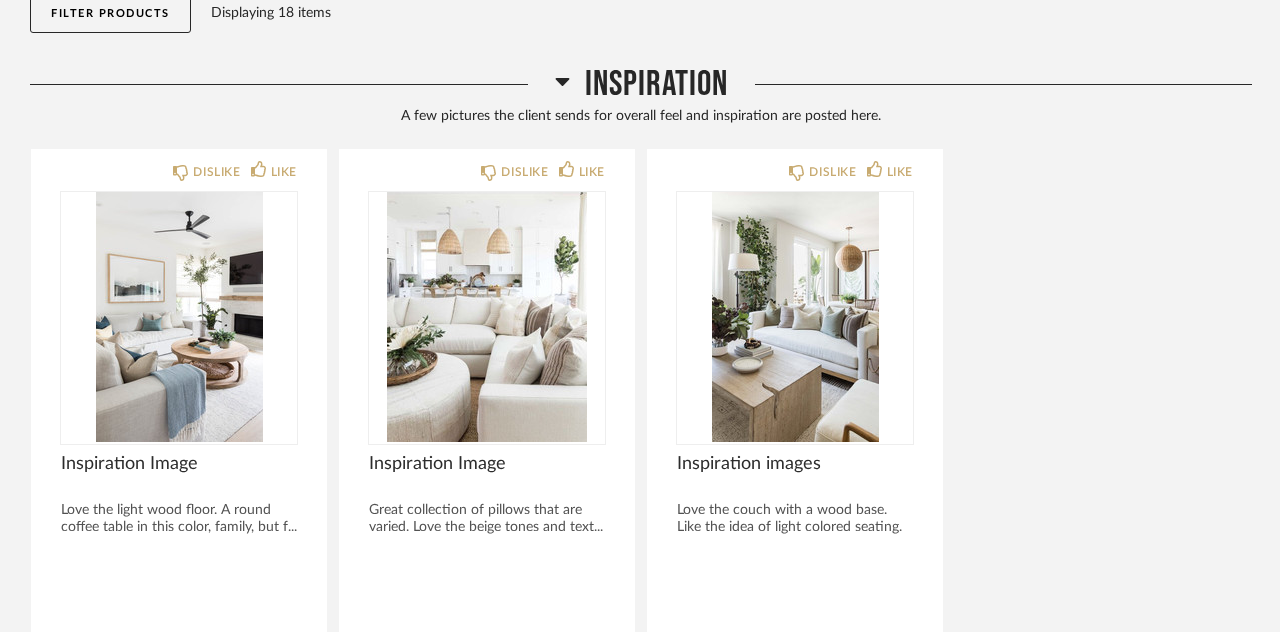 scroll, scrollTop: 0, scrollLeft: 0, axis: both 